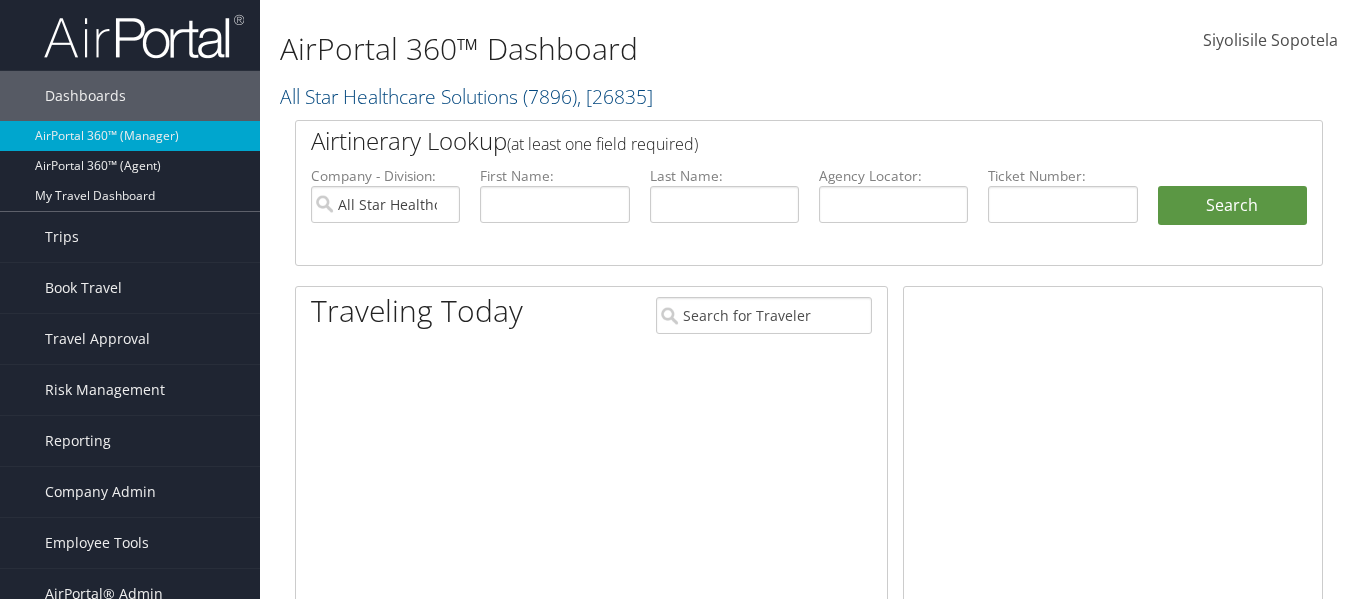 scroll, scrollTop: 0, scrollLeft: 0, axis: both 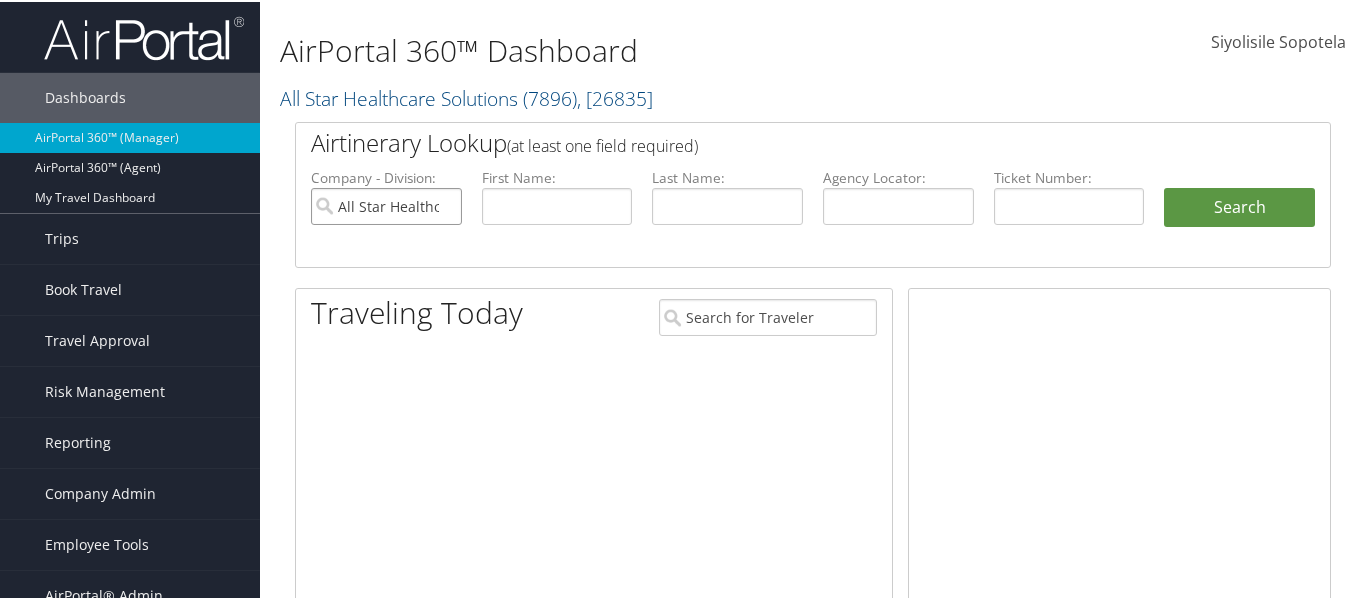 click on "All Star Healthcare Solutions" at bounding box center [386, 204] 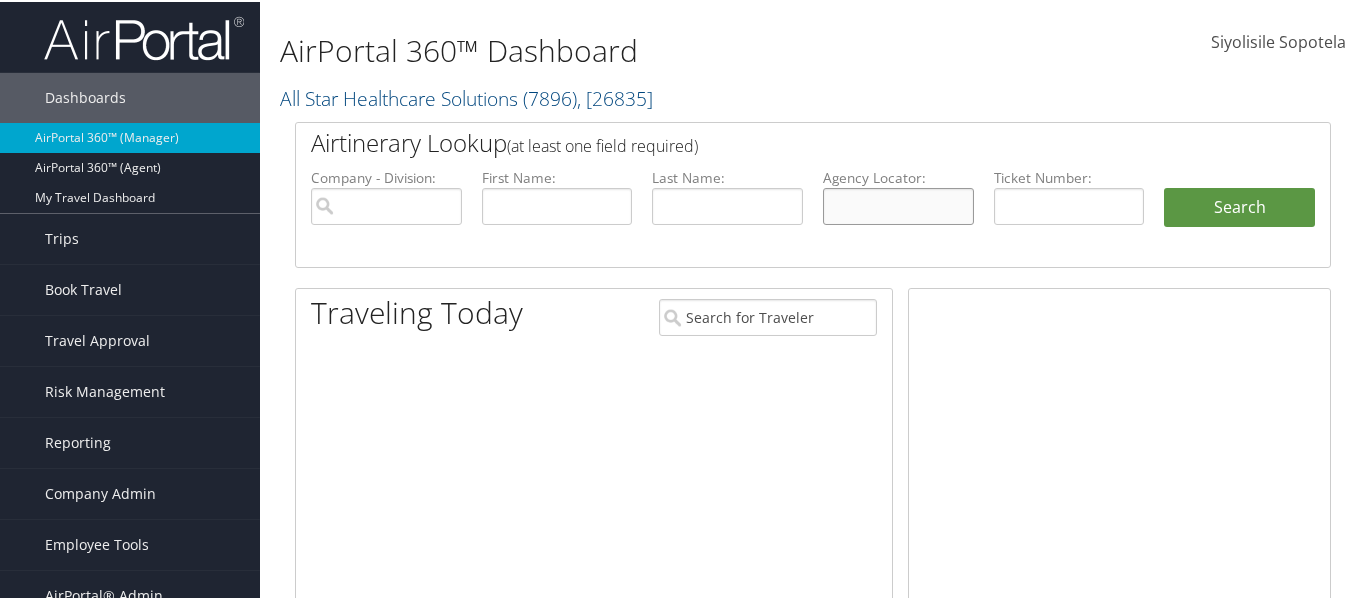 click at bounding box center (898, 204) 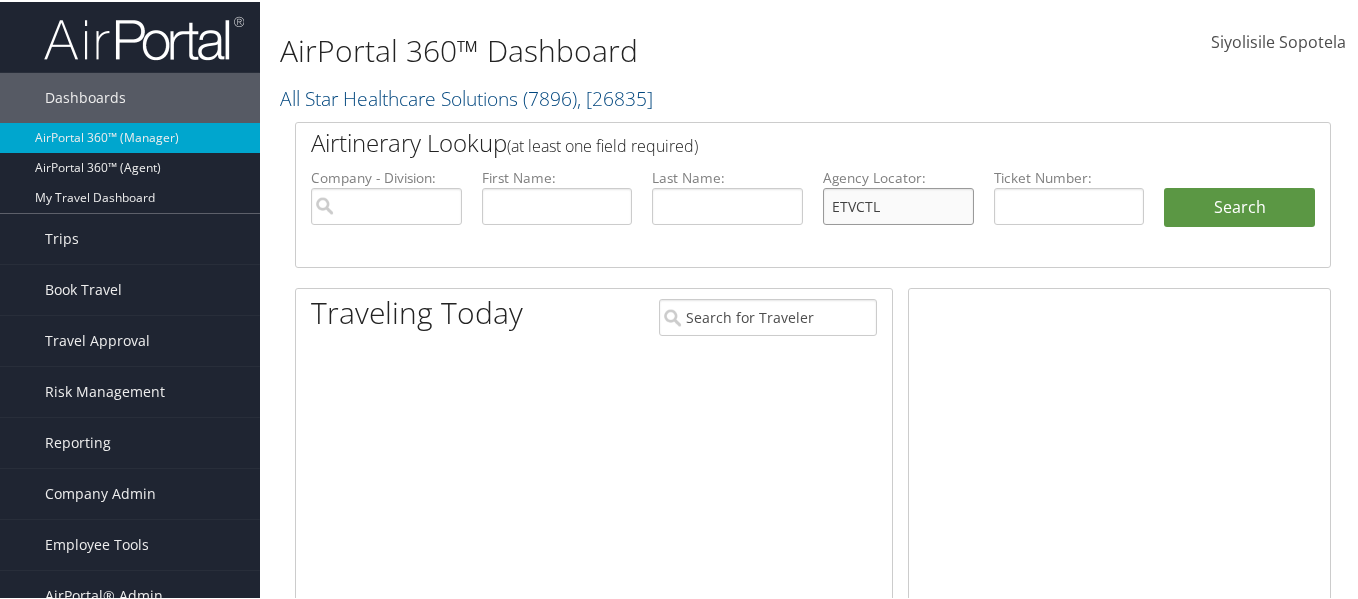 type on "ETVCTL" 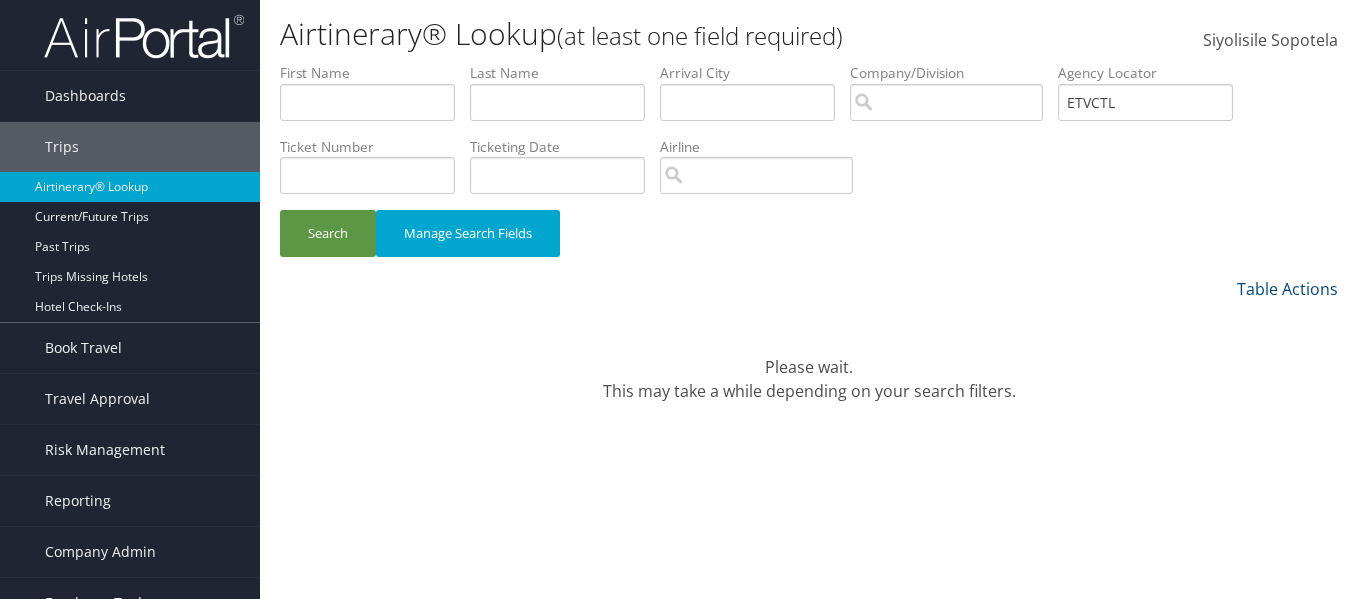 scroll, scrollTop: 0, scrollLeft: 0, axis: both 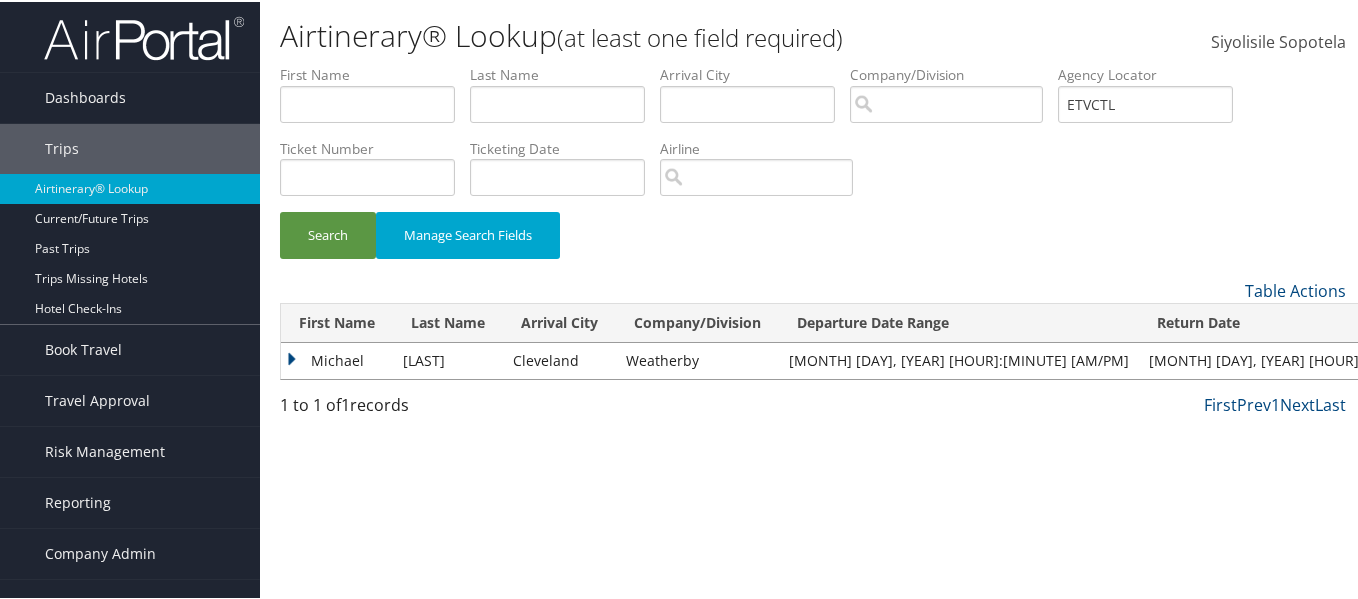 click on "Michael" at bounding box center [337, 359] 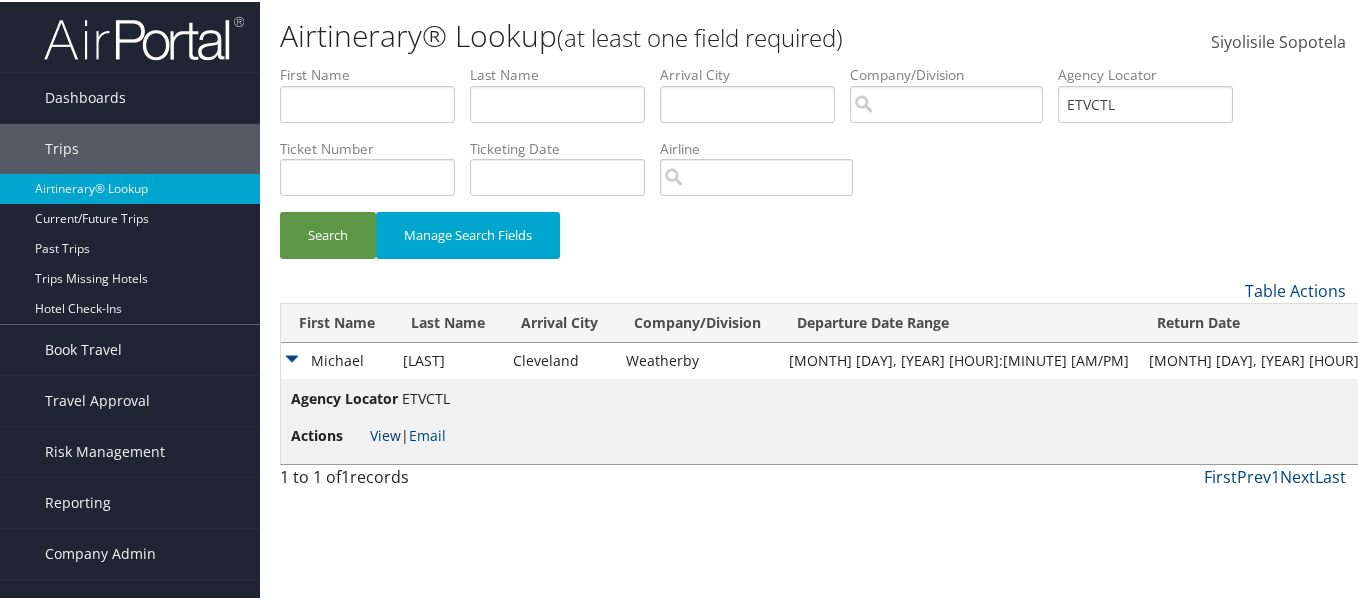 click on "View" at bounding box center [385, 433] 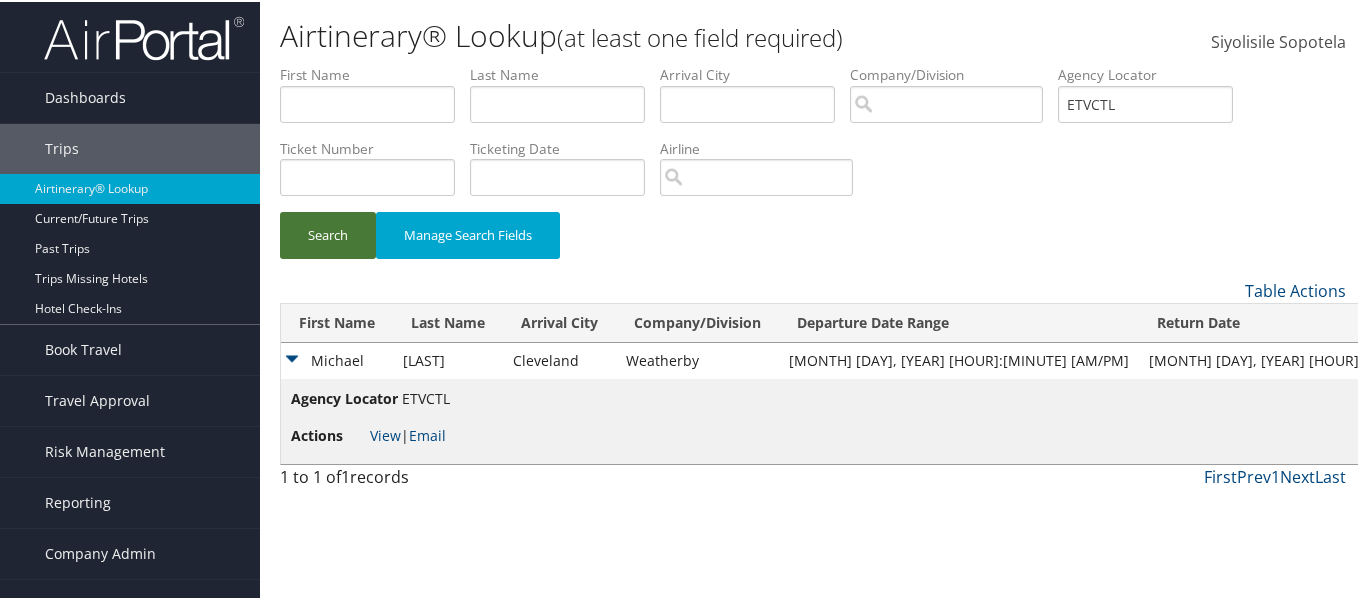 click on "Search" at bounding box center (328, 233) 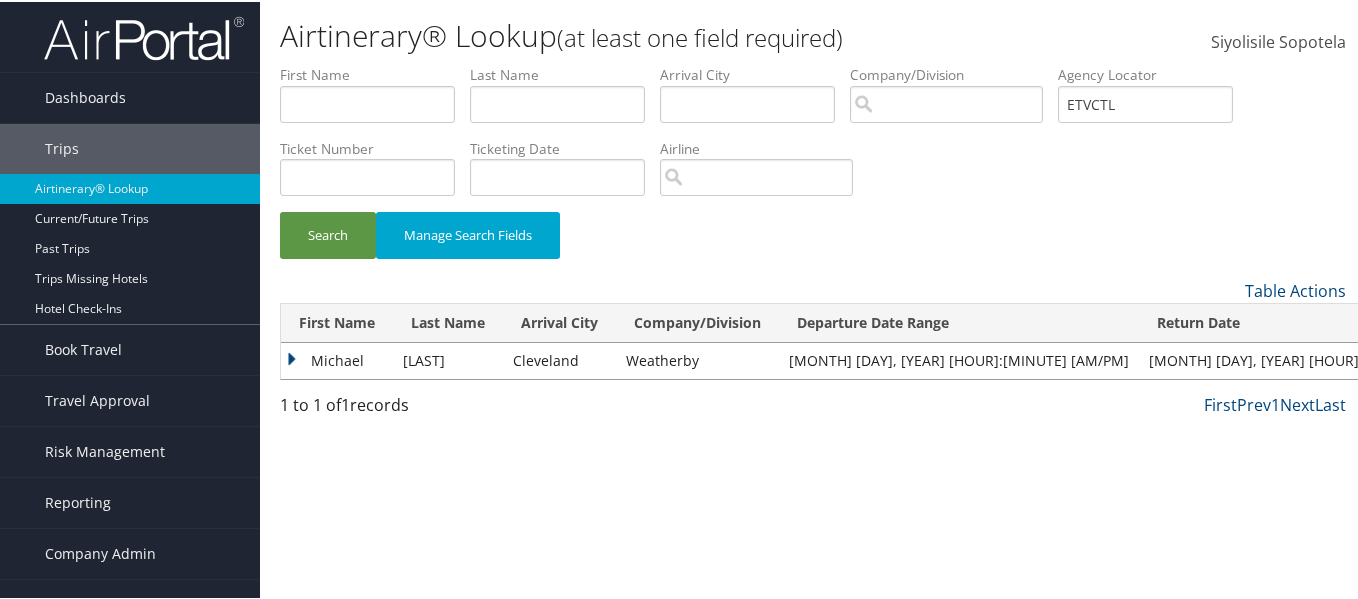 click on "Michael" at bounding box center [337, 359] 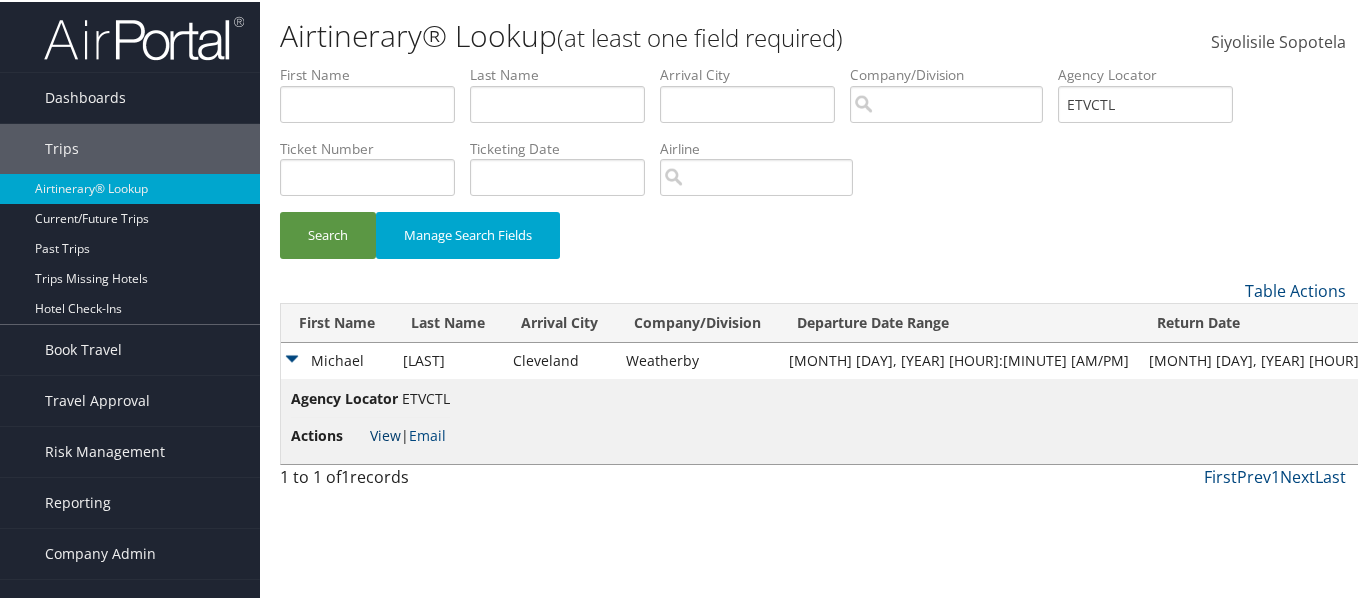 click on "View" at bounding box center [385, 433] 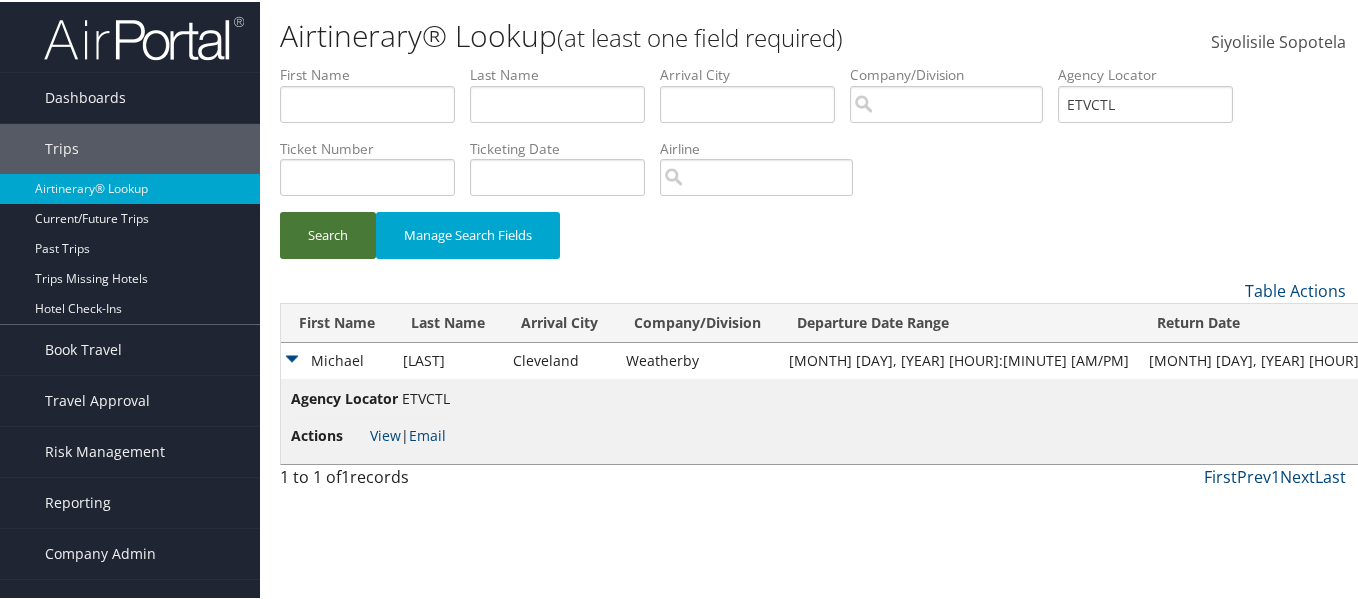 click on "Search" at bounding box center (328, 233) 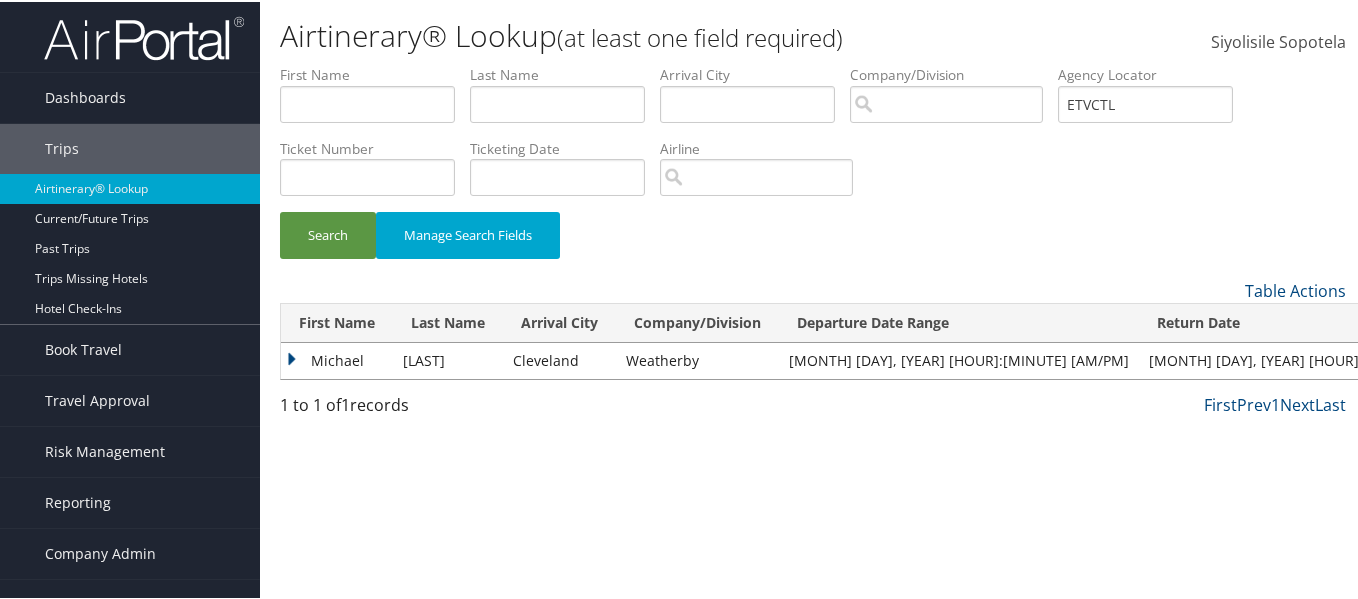 click on "Airtinerary® Lookup  (at least one field required)
Siyolisile Sopotela
Siyolisile Sopotela
My Settings
Travel Agency Contacts
Log Consulting Time
View Travel Profile
Give Feedback" at bounding box center [813, 299] 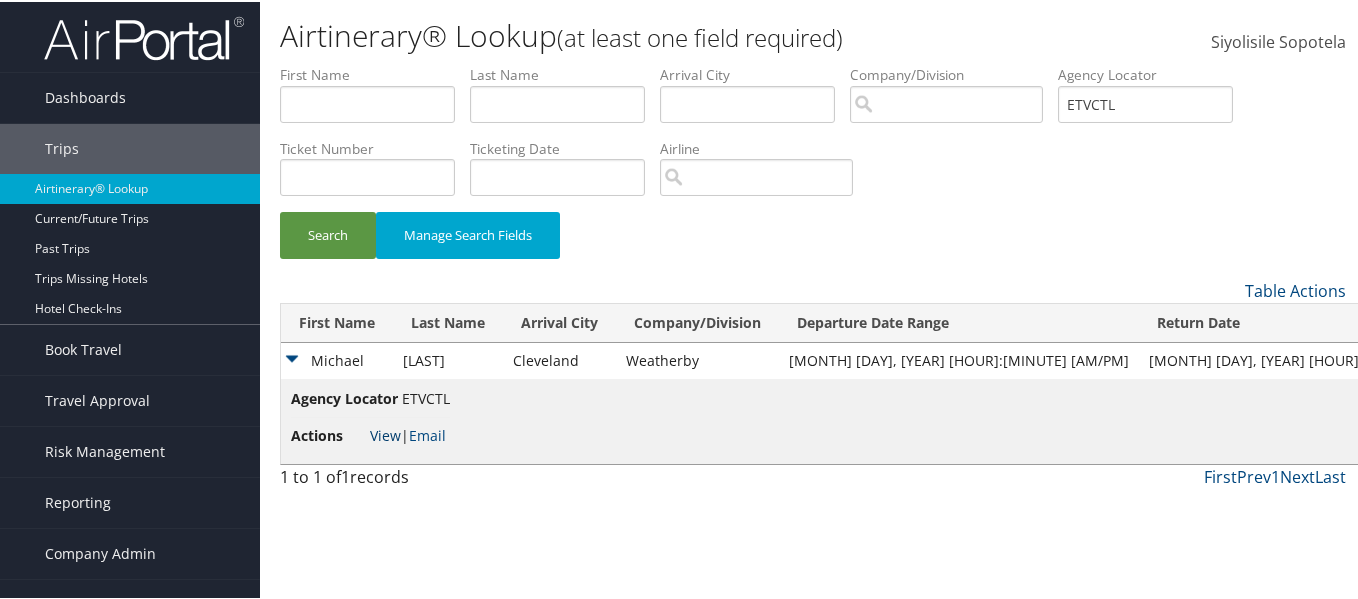 click on "View" at bounding box center (385, 433) 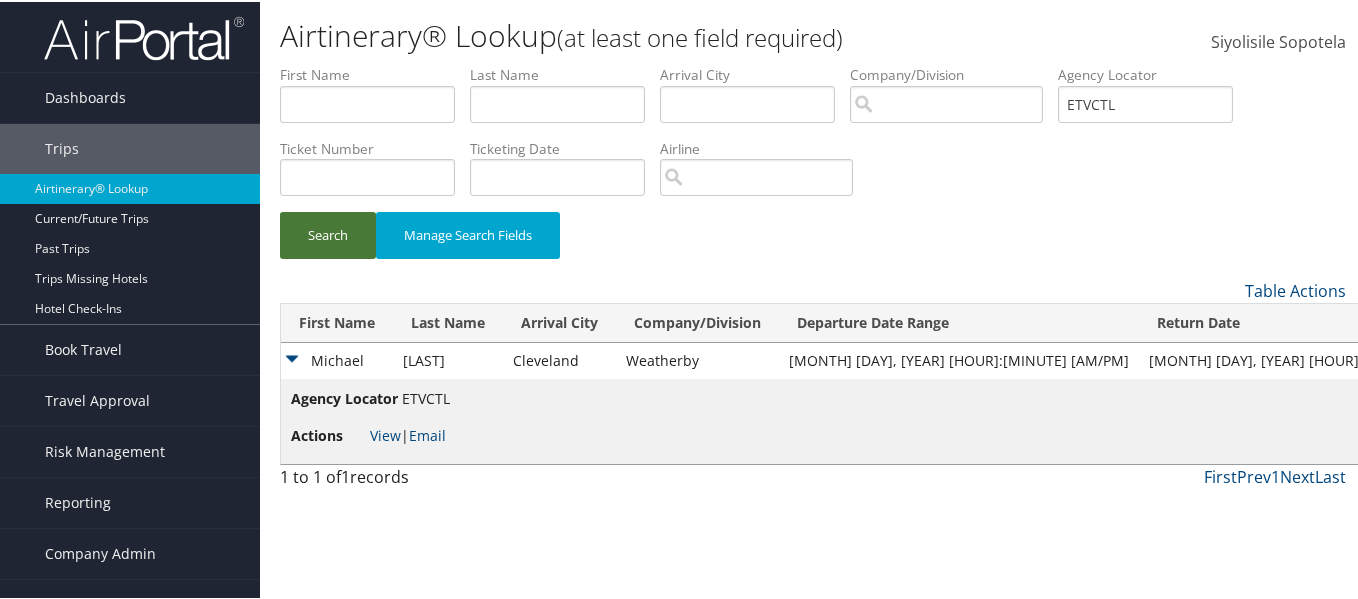click on "Search" at bounding box center [328, 233] 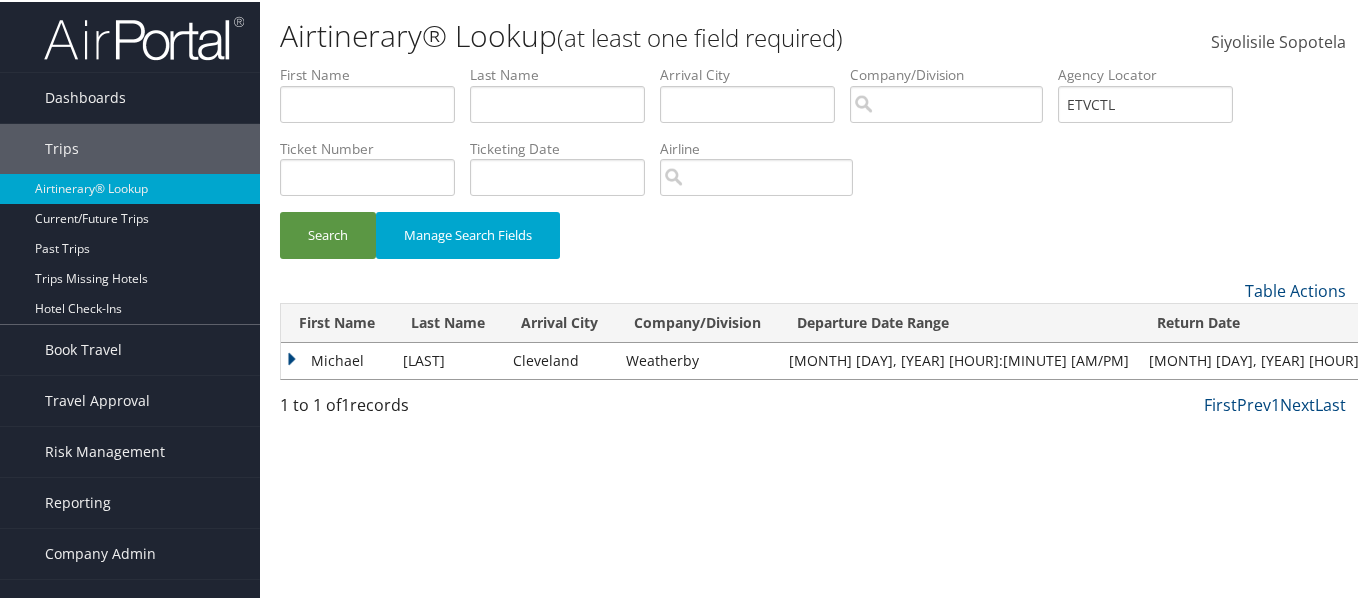 click on "Michael" at bounding box center (337, 359) 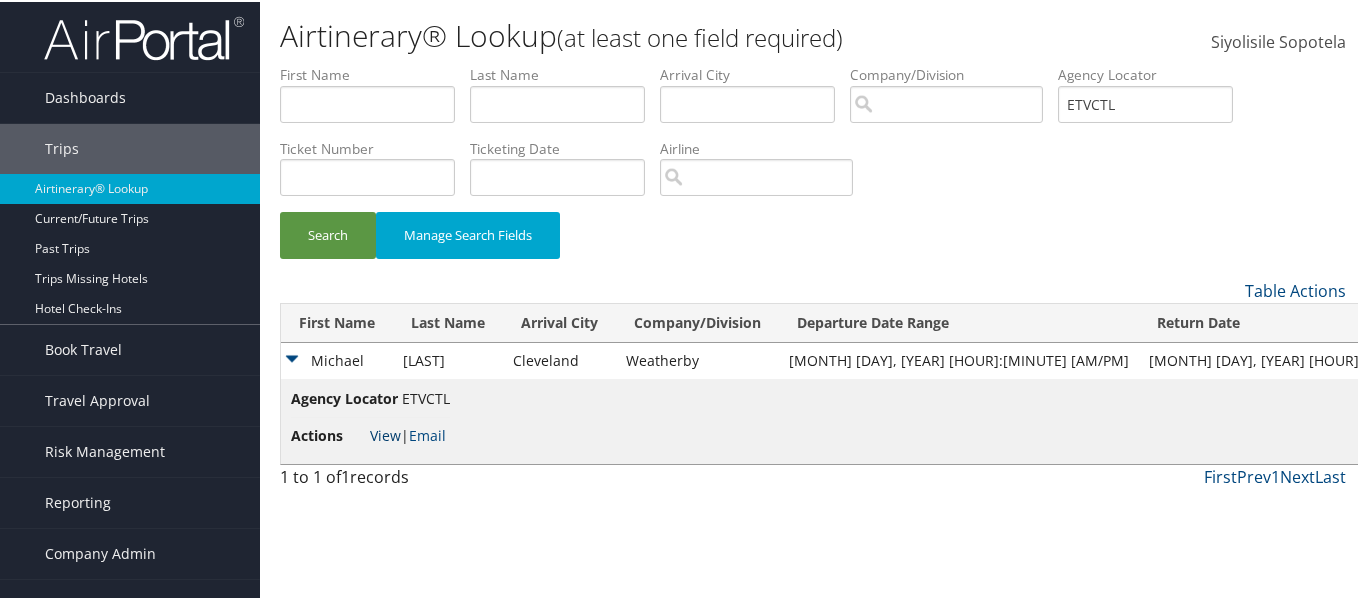 click on "View" at bounding box center [385, 433] 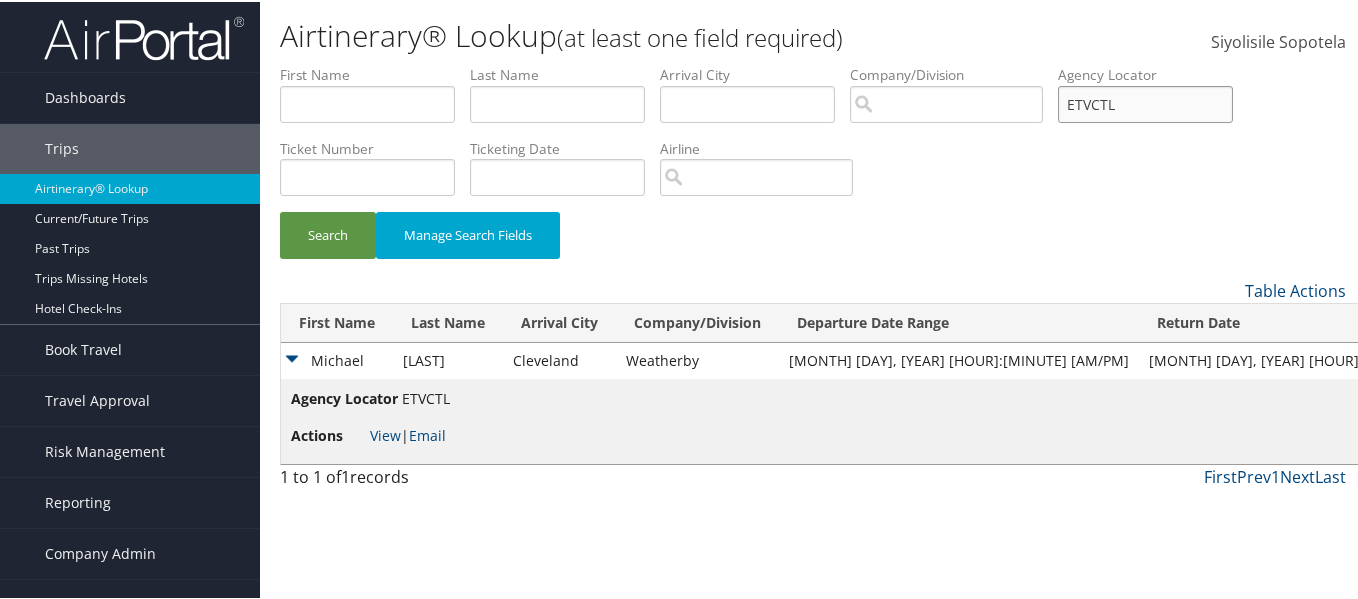 drag, startPoint x: 1136, startPoint y: 108, endPoint x: 1071, endPoint y: 103, distance: 65.192024 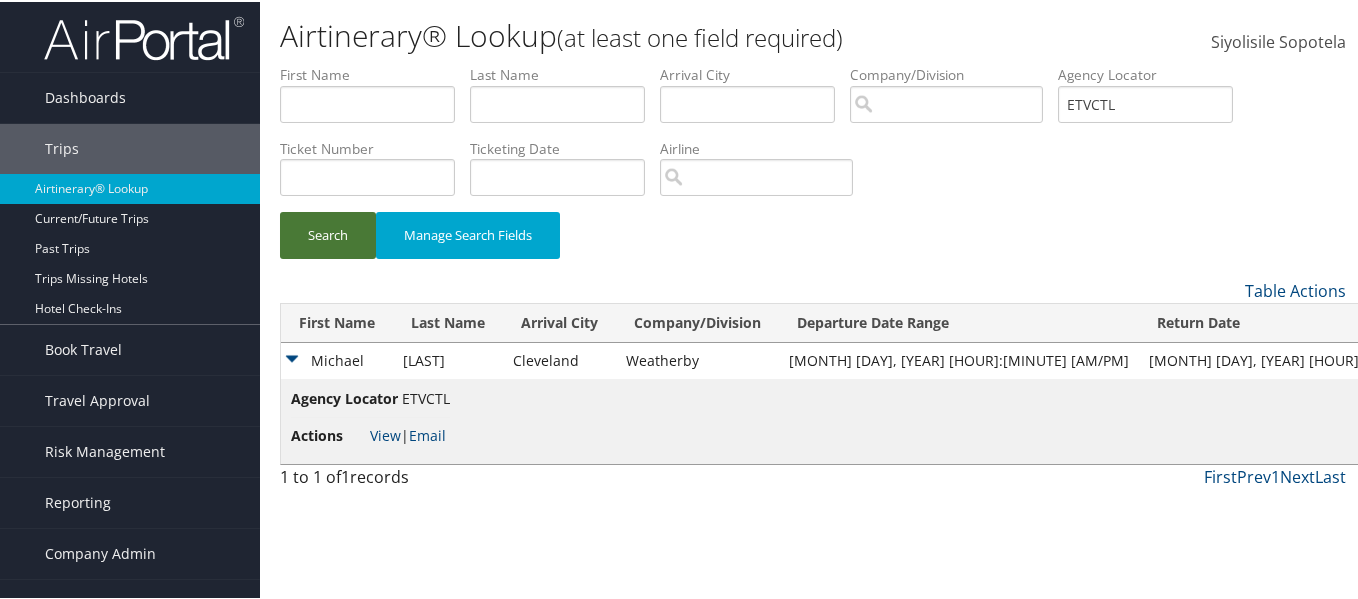 click on "Search" at bounding box center [328, 233] 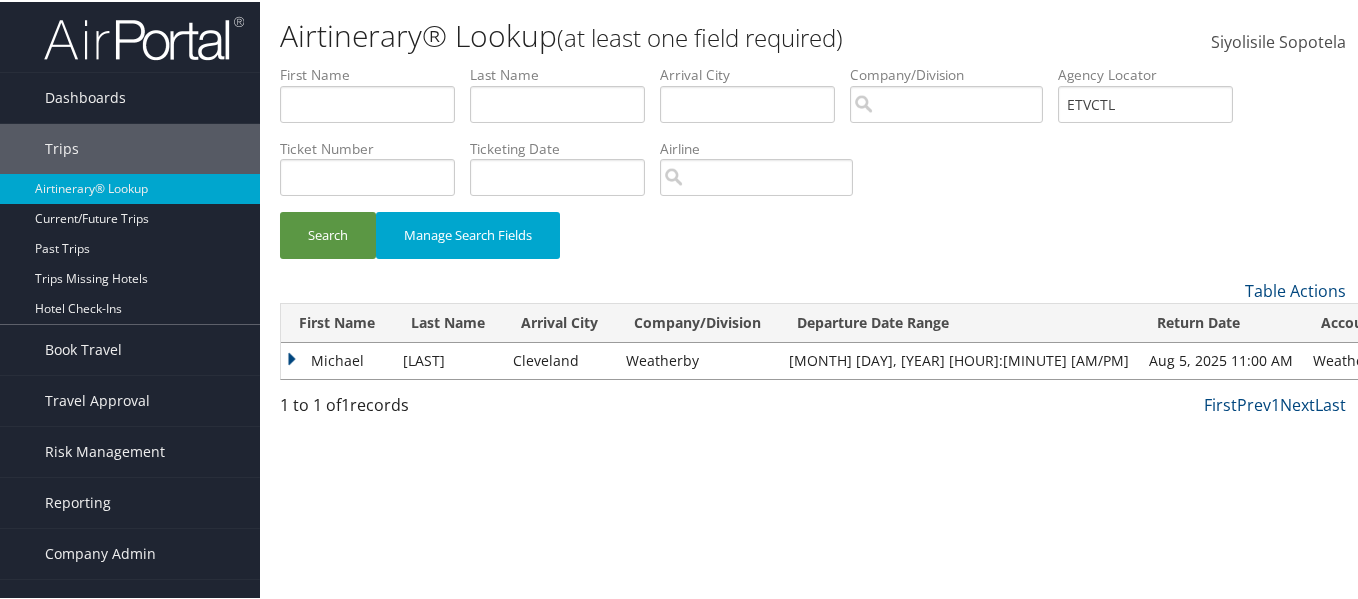 click on "Michael" at bounding box center [337, 359] 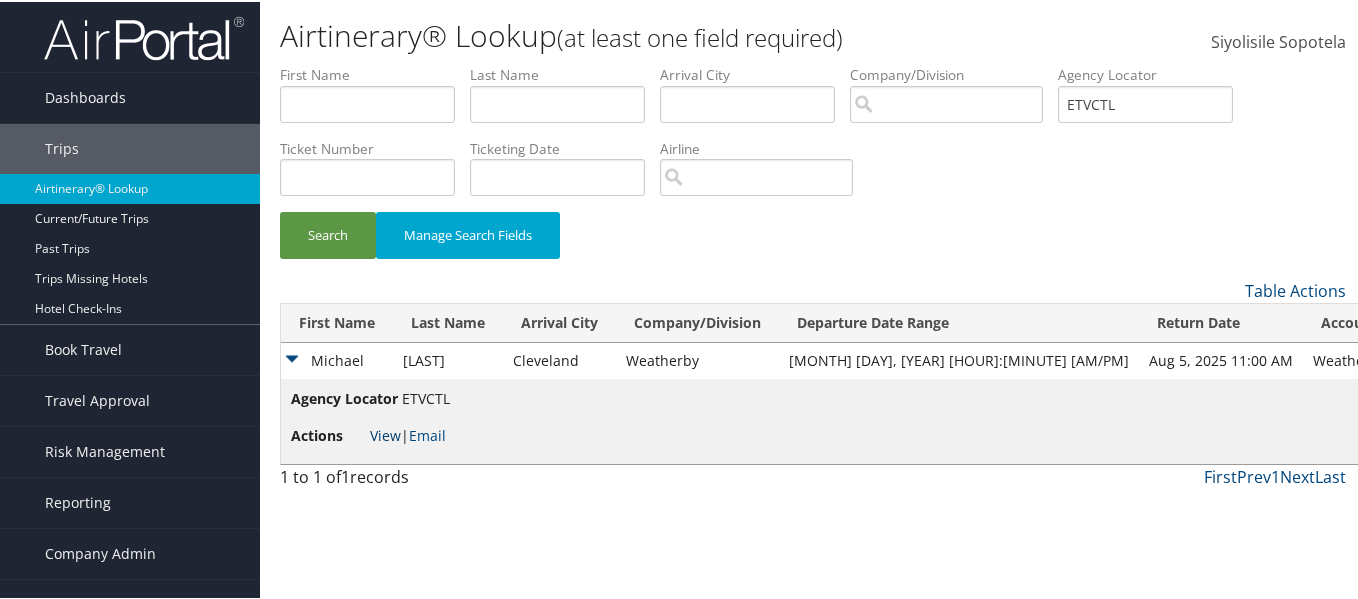 click on "View" at bounding box center [385, 433] 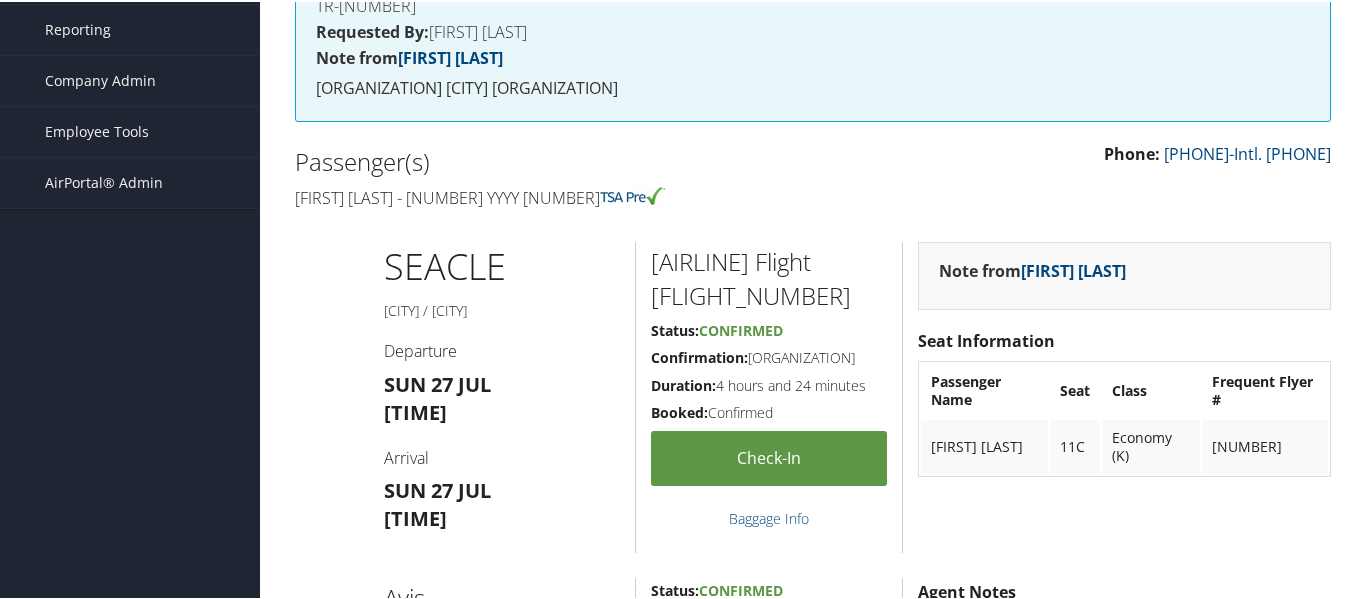 scroll, scrollTop: 300, scrollLeft: 0, axis: vertical 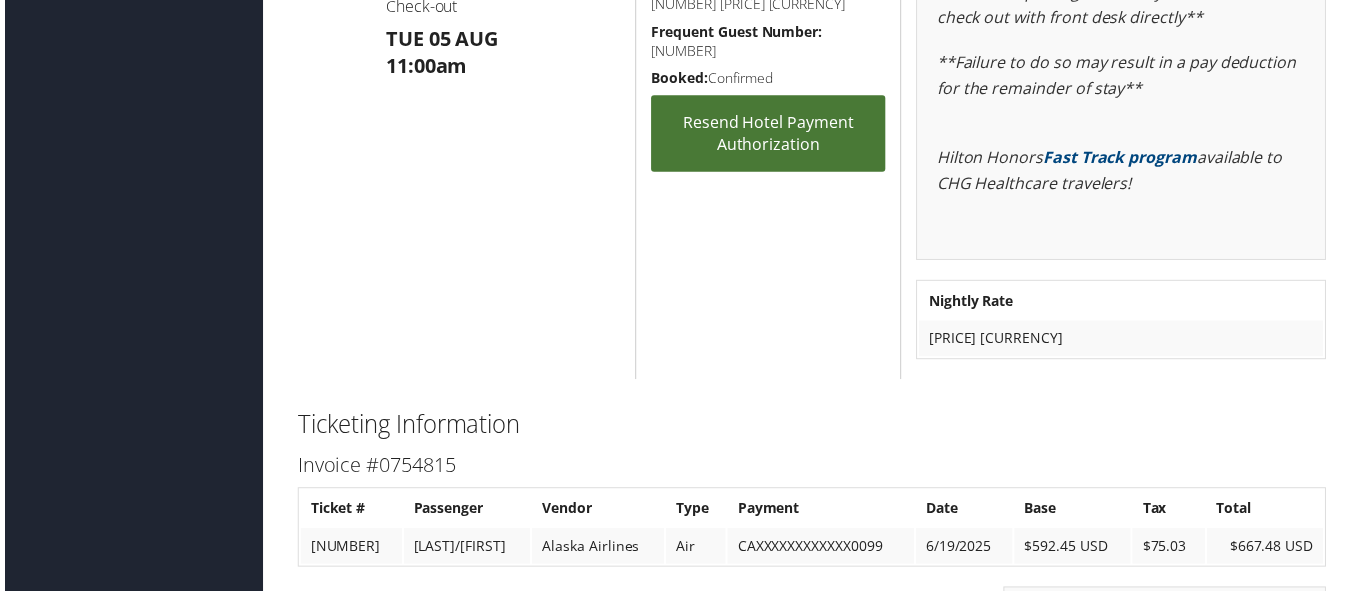 click on "Resend Hotel Payment Authorization" at bounding box center (769, 134) 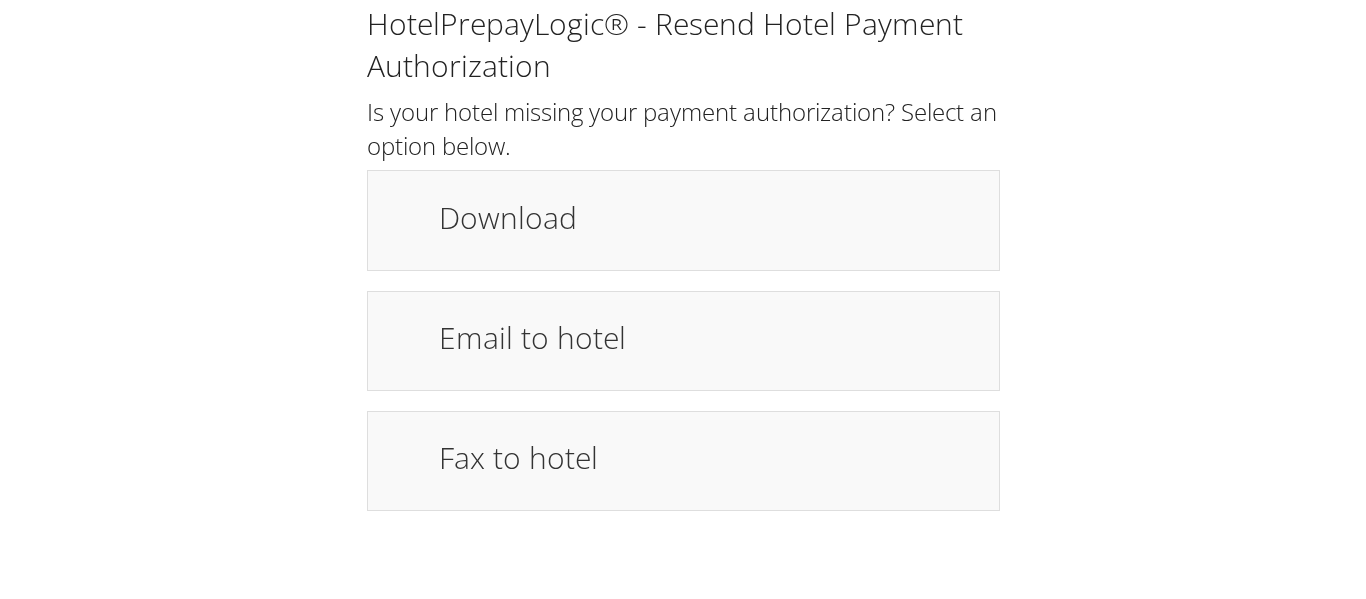 scroll, scrollTop: 0, scrollLeft: 0, axis: both 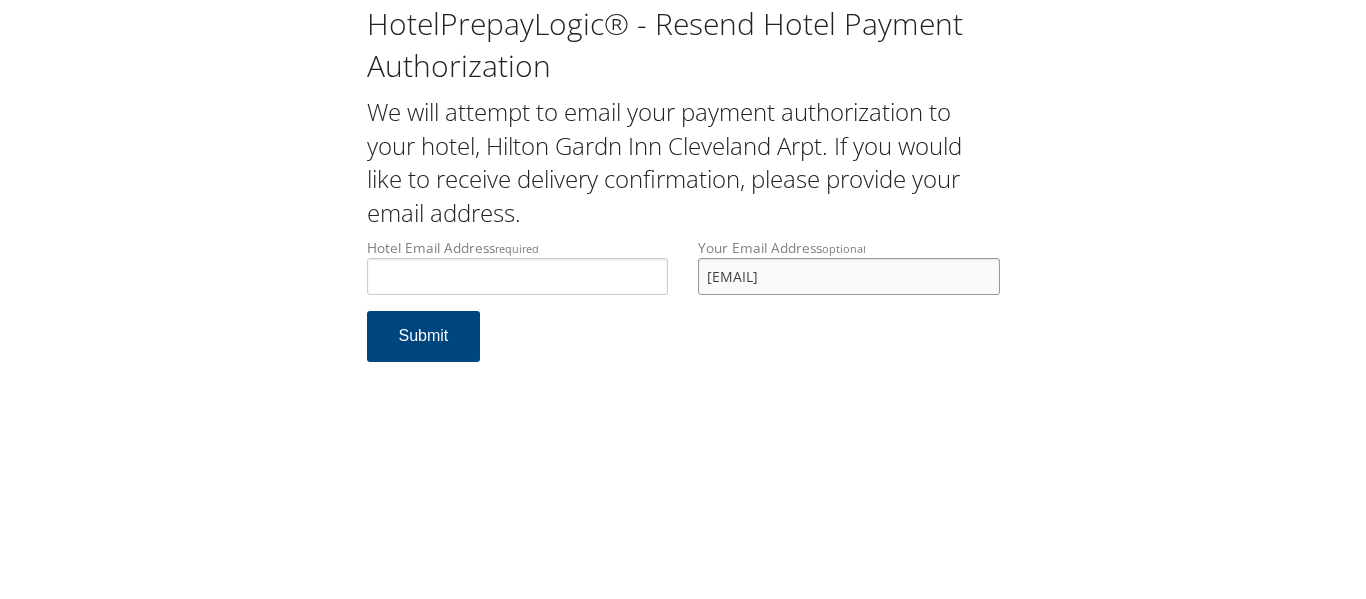 drag, startPoint x: 878, startPoint y: 277, endPoint x: 690, endPoint y: 288, distance: 188.32153 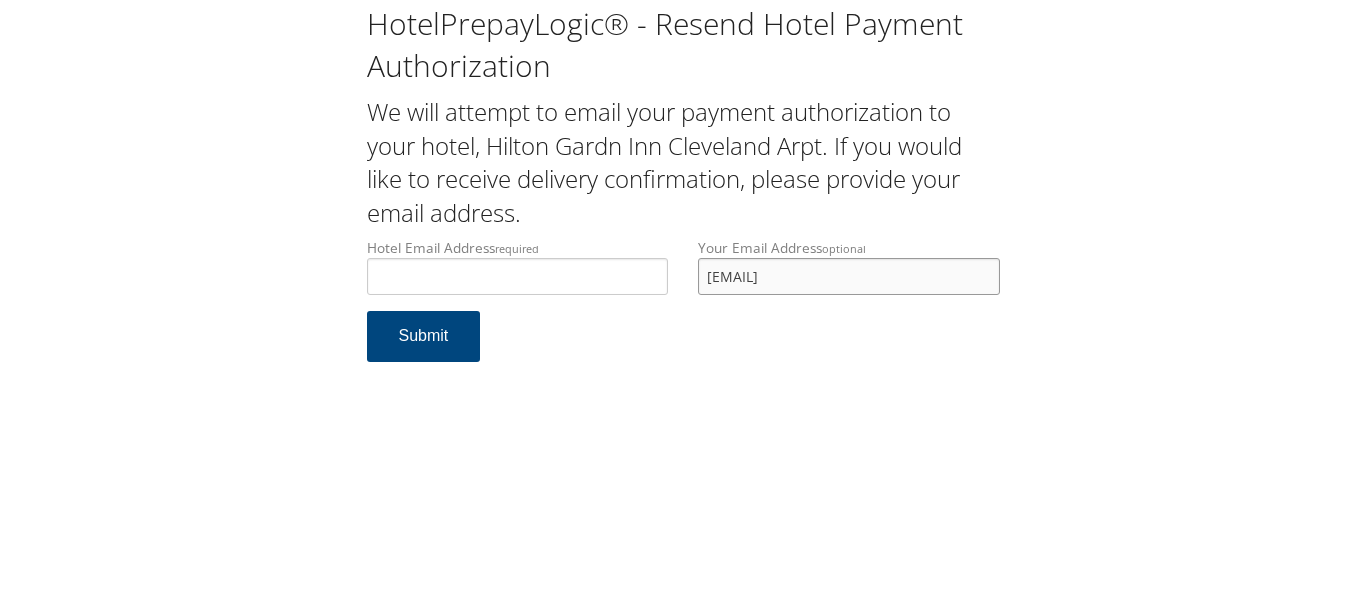 click on "[EMAIL]  optional
[EMAIL]" at bounding box center (849, 274) 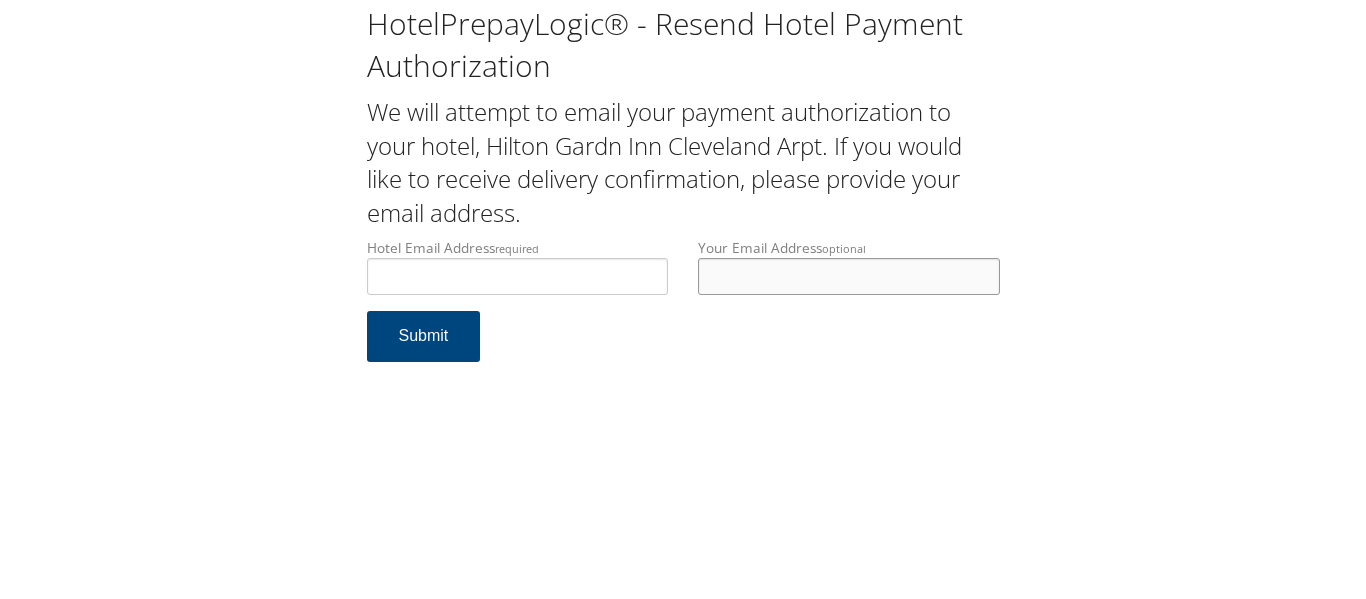 type 